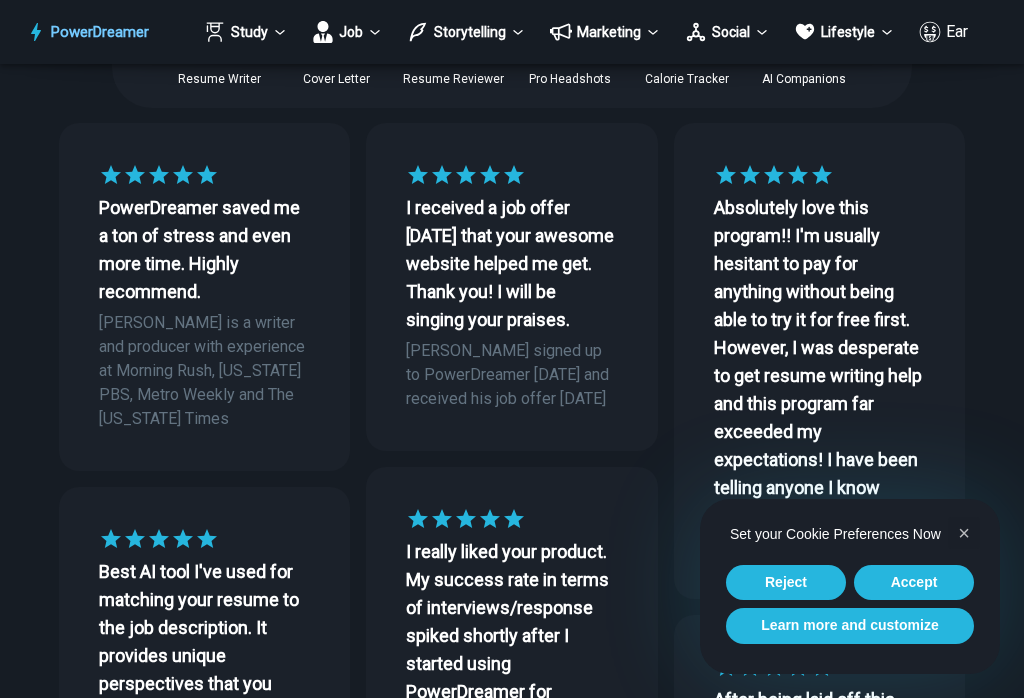 scroll, scrollTop: 478, scrollLeft: 0, axis: vertical 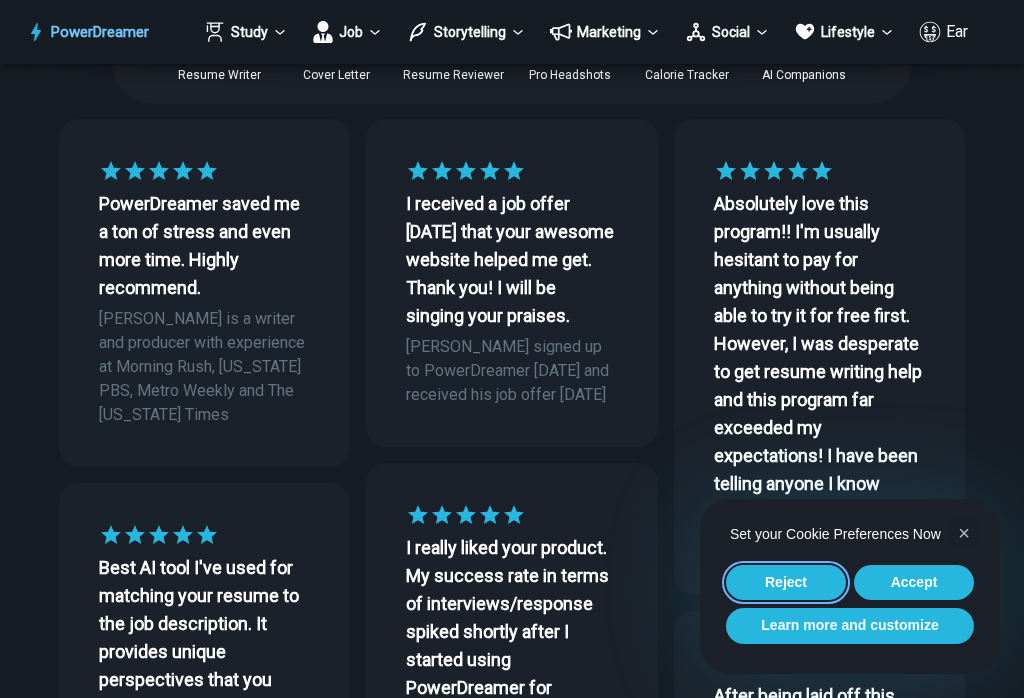 click on "Reject" at bounding box center [786, 583] 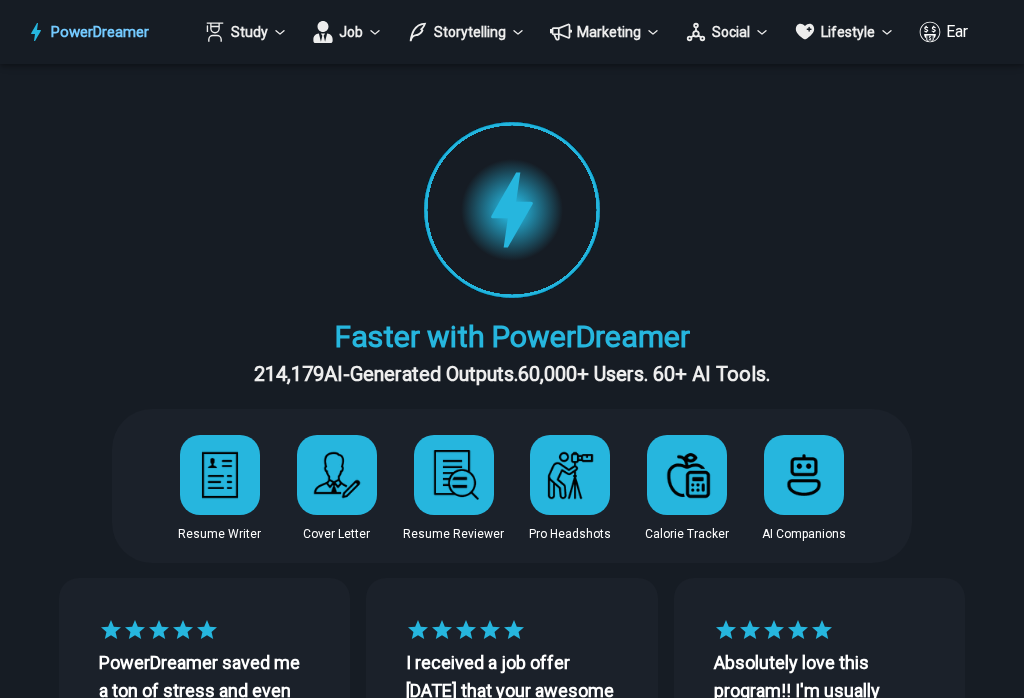 scroll, scrollTop: 0, scrollLeft: 0, axis: both 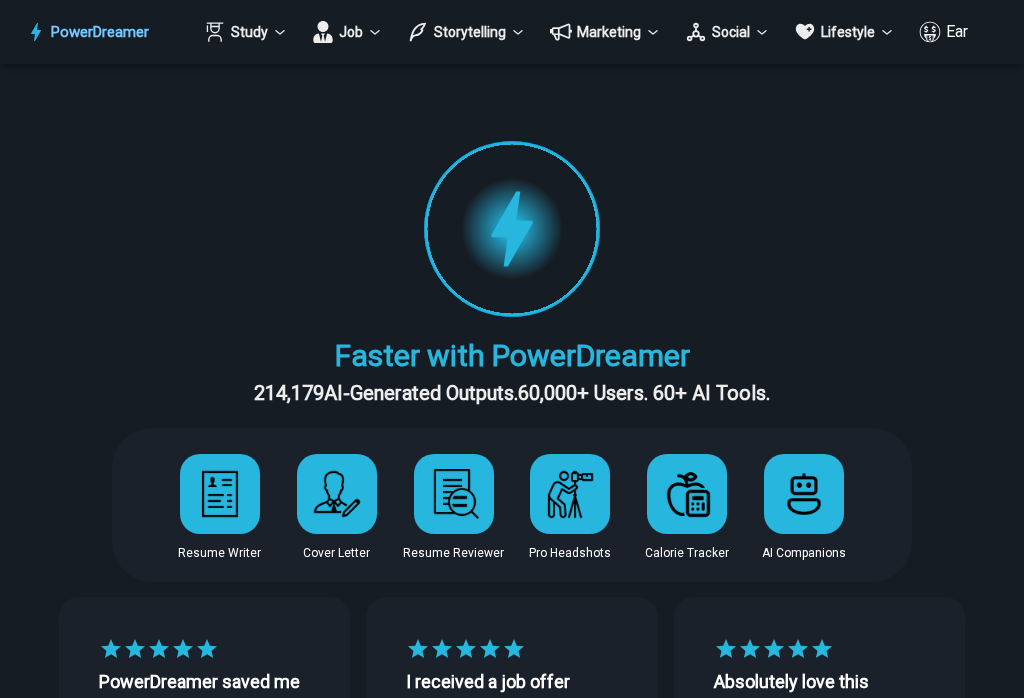 click on "PowerDreamer Study Job Storytelling Marketing Social Lifestyle Earn" at bounding box center (512, 32) 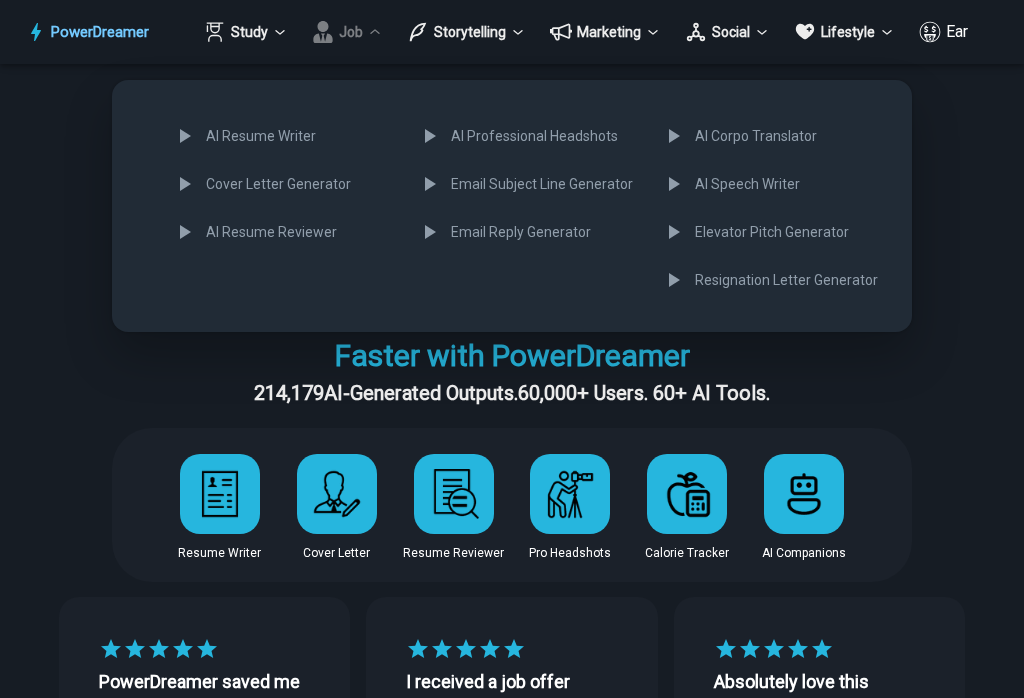 click on "AI Resume Writer" at bounding box center [282, 136] 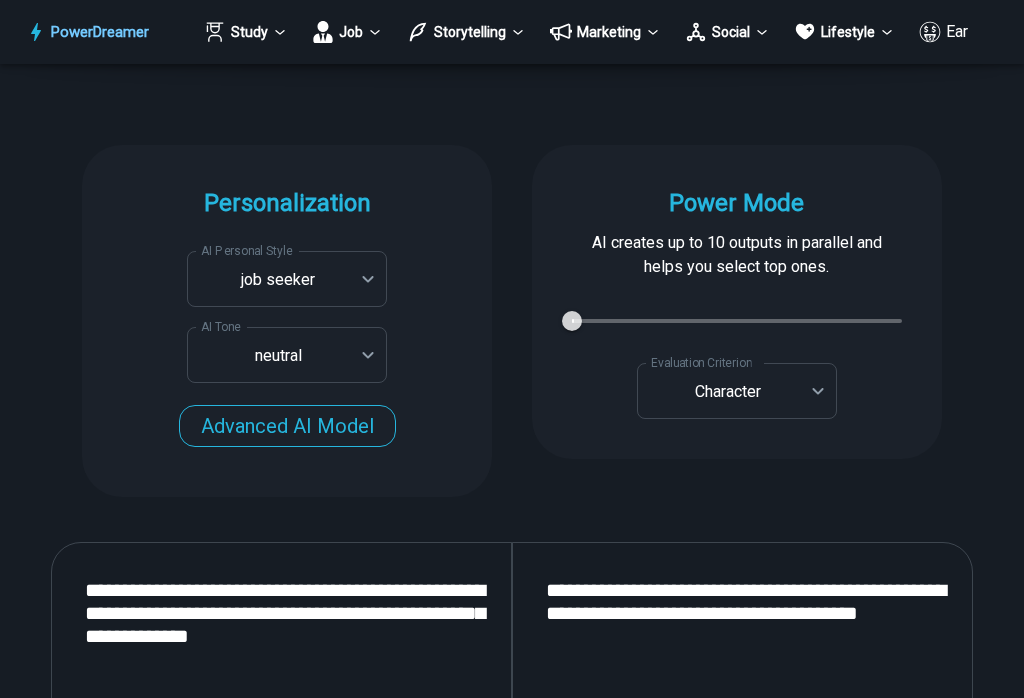 scroll, scrollTop: 2288, scrollLeft: 0, axis: vertical 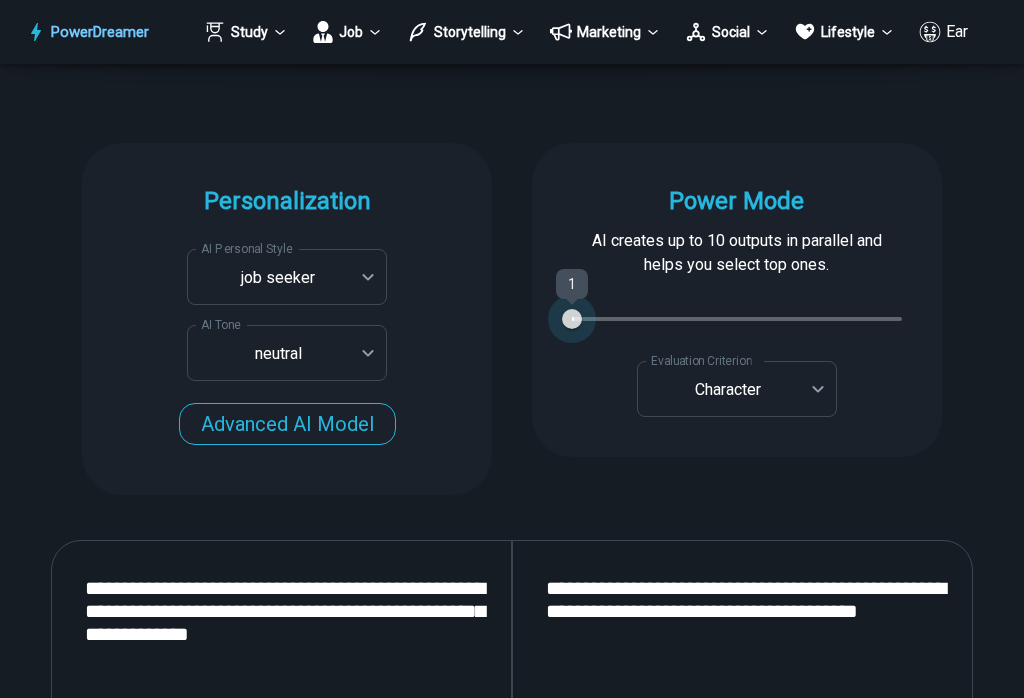 click on "1" at bounding box center (737, 319) 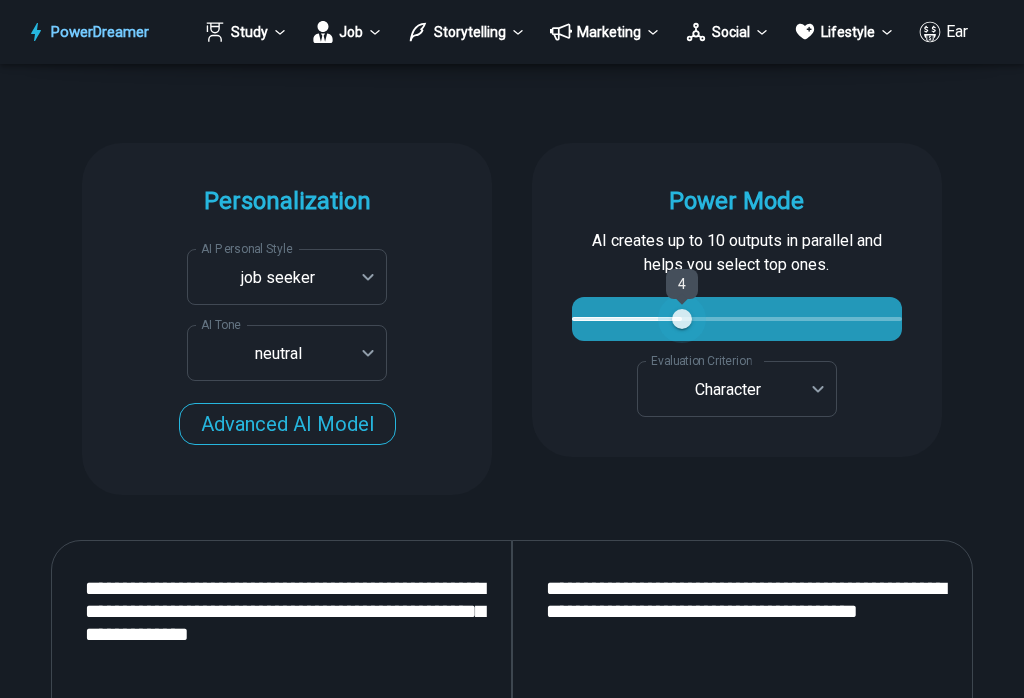 type on "*" 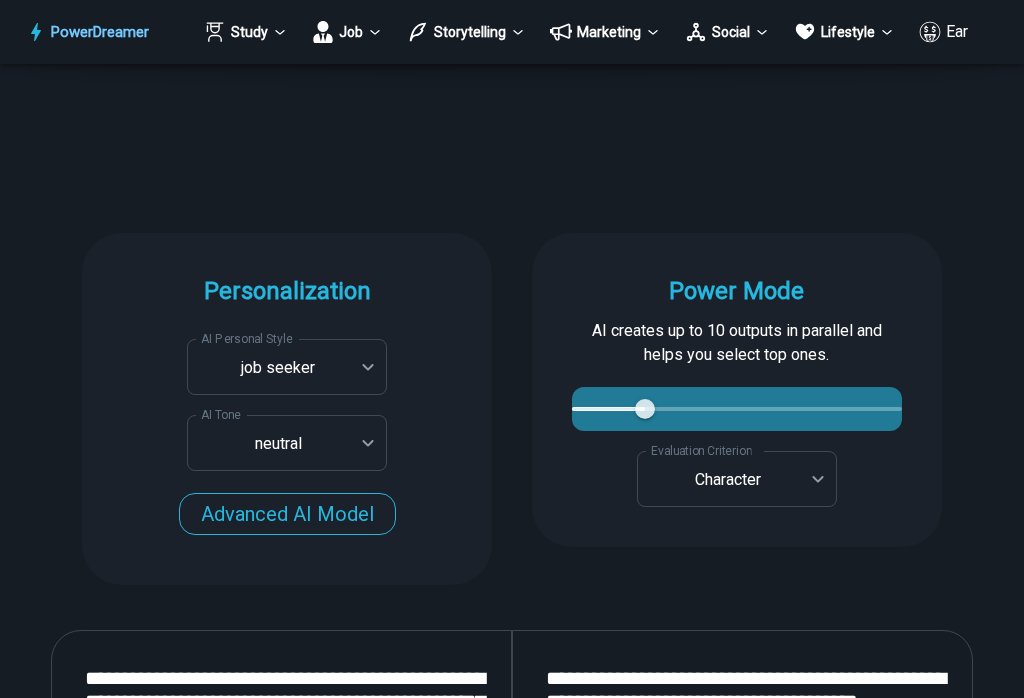 scroll, scrollTop: 2188, scrollLeft: 0, axis: vertical 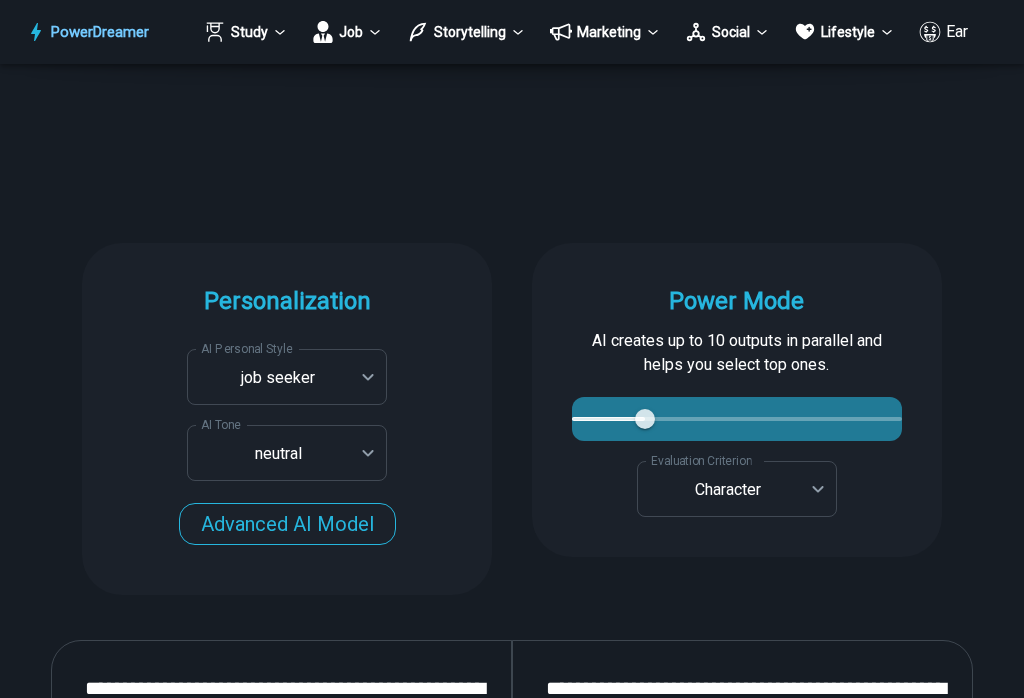 click on "**********" at bounding box center (287, 405) 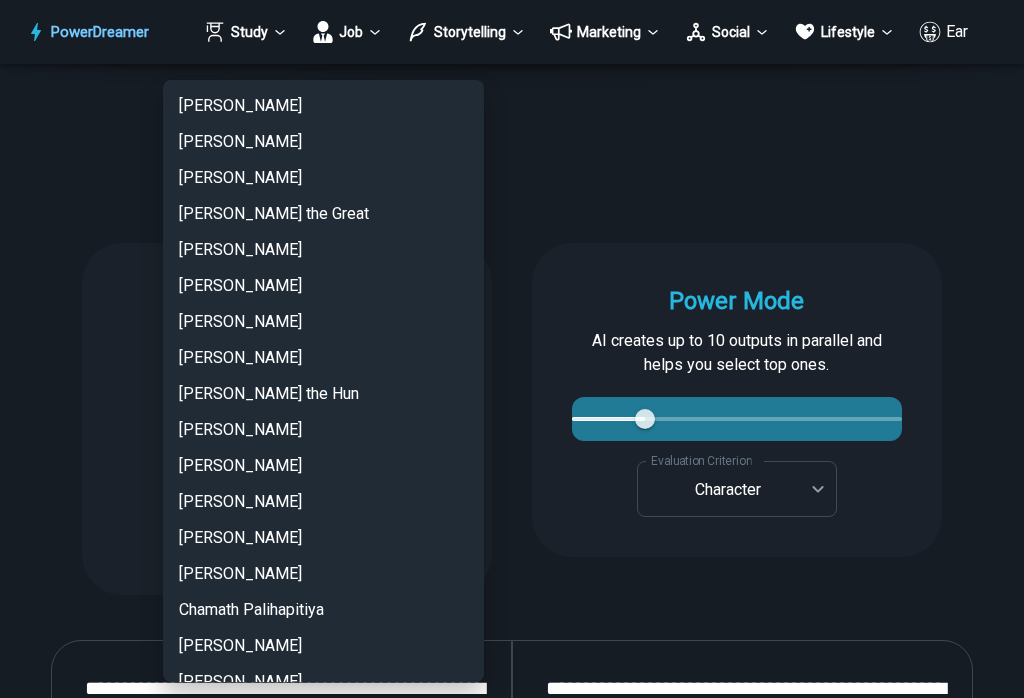 scroll, scrollTop: 4354, scrollLeft: 0, axis: vertical 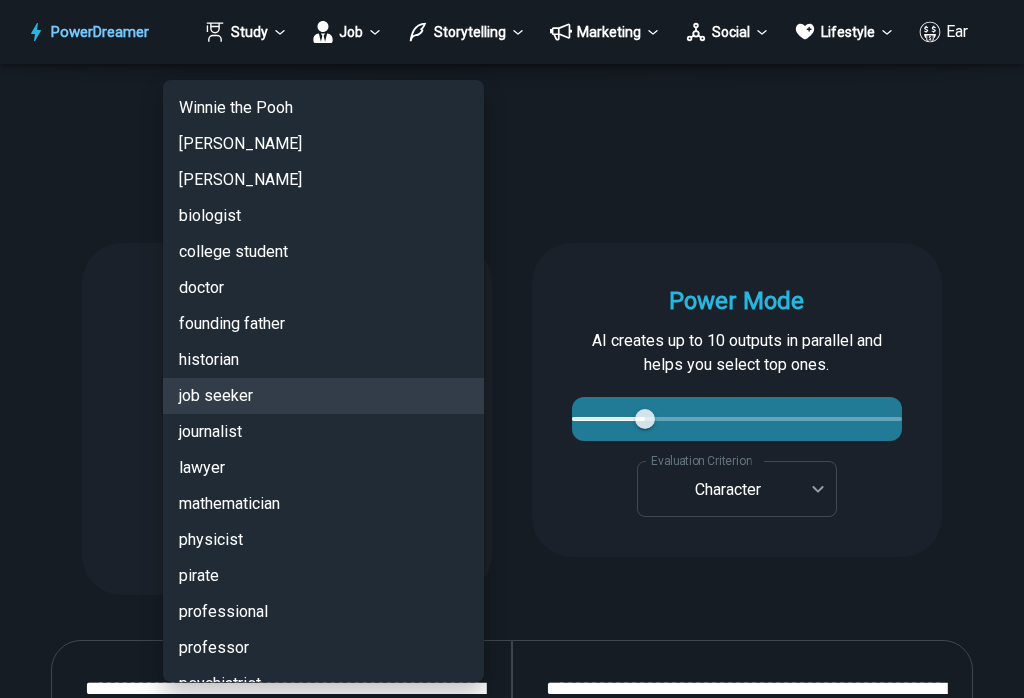 click at bounding box center (512, 349) 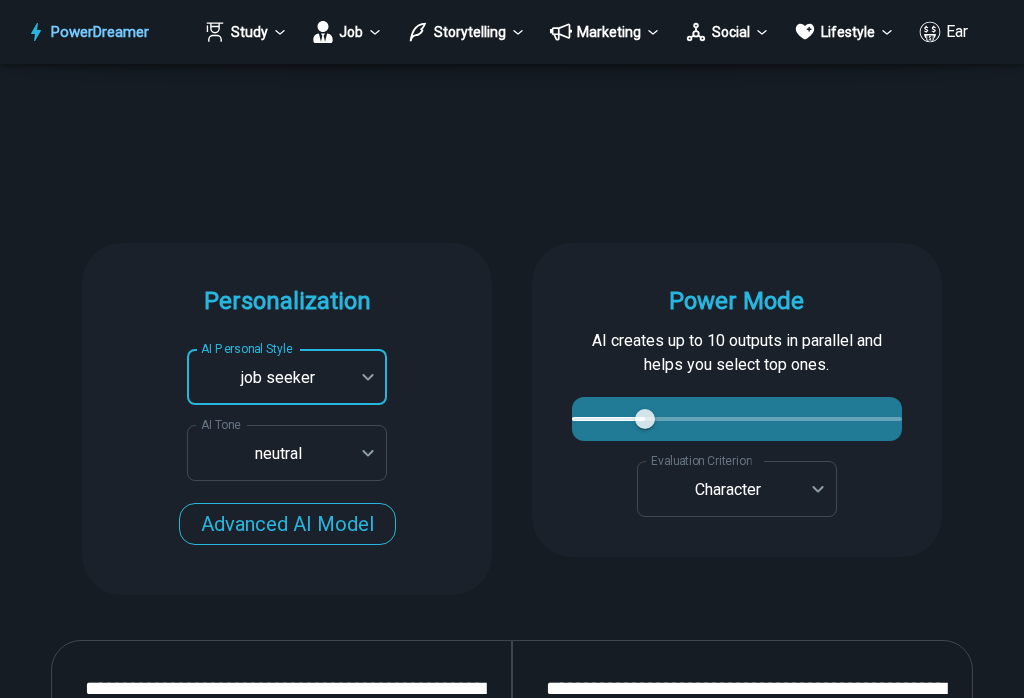 click on "PowerDreamer Study Job Storytelling Marketing Social Lifestyle Earn AI Resume Writer Tailors your resume for each job opening in seconds START Faster with PowerDreamer 214,179  AI-Generated Outputs.  60,000+ Users. 60+ AI Tools. PowerDreamer saved me a ton of stress and even more time. Highly recommend. [PERSON_NAME] is a writer and producer with experience at Morning Rush, [US_STATE] PBS, Metro Weekly and The [US_STATE] Times I received a job offer [DATE] that your awesome website helped me get. Thank you! I will be singing your praises. [PERSON_NAME] signed up to PowerDreamer [DATE] and received his job offer [DATE] Absolutely love this program!! I'm usually hesitant to pay for anything without being able to try it for free first. However, I was desperate to get resume writing help and this program far exceeded my expectations! I have been telling anyone I know looking for a job to try it. [PERSON_NAME] [PERSON_NAME], Product Manager in E-Commerce [PERSON_NAME] [PERSON_NAME] [PERSON_NAME] Personalization AI Tone" at bounding box center (512, 3257) 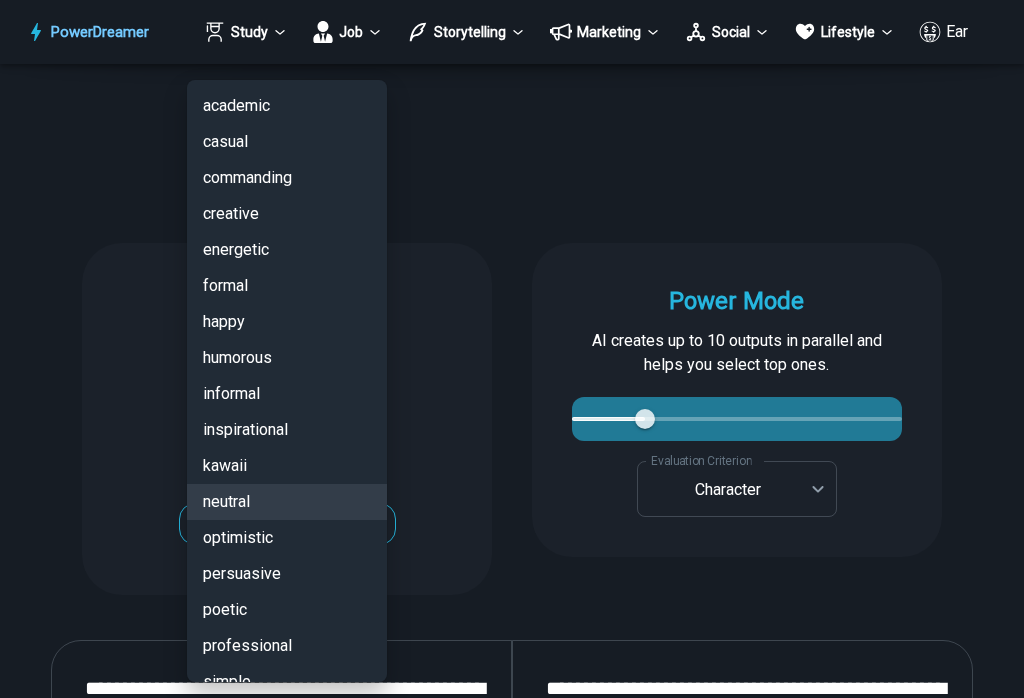 click at bounding box center [512, 349] 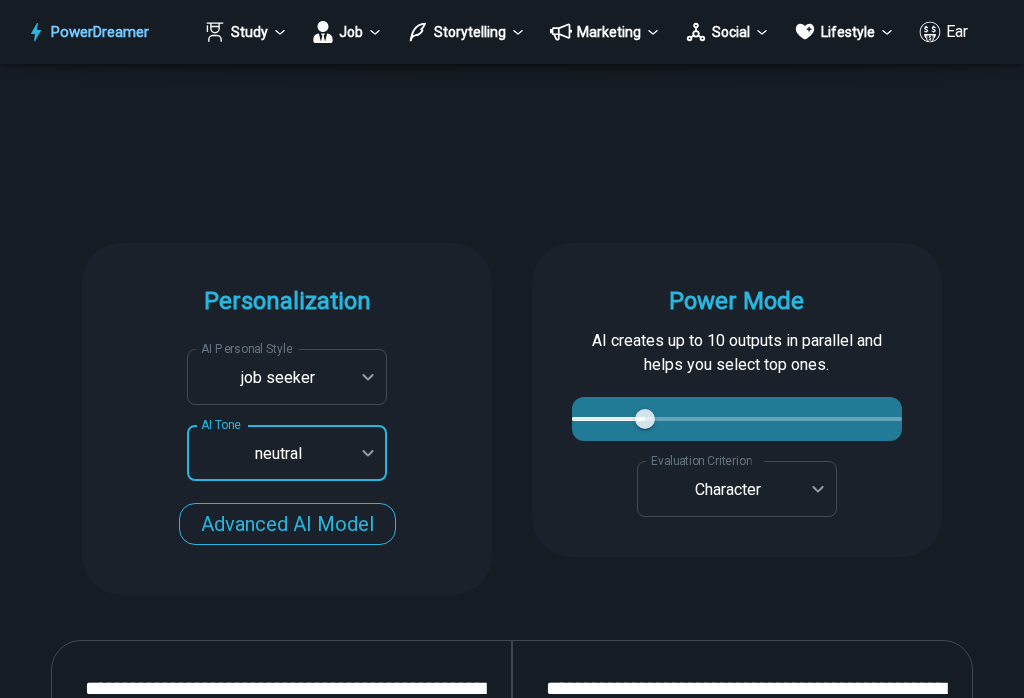 click on "PowerDreamer Study Job Storytelling Marketing Social Lifestyle Earn AI Resume Writer Tailors your resume for each job opening in seconds START Faster with PowerDreamer 214,179  AI-Generated Outputs.  60,000+ Users. 60+ AI Tools. PowerDreamer saved me a ton of stress and even more time. Highly recommend. [PERSON_NAME] is a writer and producer with experience at Morning Rush, [US_STATE] PBS, Metro Weekly and The [US_STATE] Times I received a job offer [DATE] that your awesome website helped me get. Thank you! I will be singing your praises. [PERSON_NAME] signed up to PowerDreamer [DATE] and received his job offer [DATE] Absolutely love this program!! I'm usually hesitant to pay for anything without being able to try it for free first. However, I was desperate to get resume writing help and this program far exceeded my expectations! I have been telling anyone I know looking for a job to try it. [PERSON_NAME] [PERSON_NAME], Product Manager in E-Commerce [PERSON_NAME] [PERSON_NAME] [PERSON_NAME] Personalization AI Tone" at bounding box center [512, 3257] 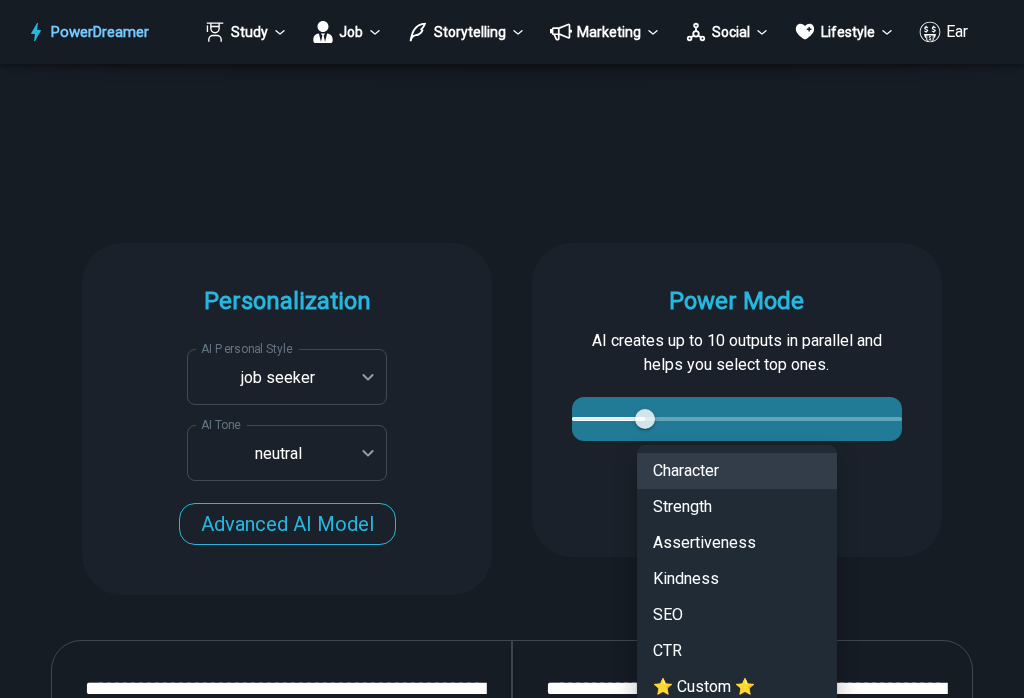 click at bounding box center (512, 349) 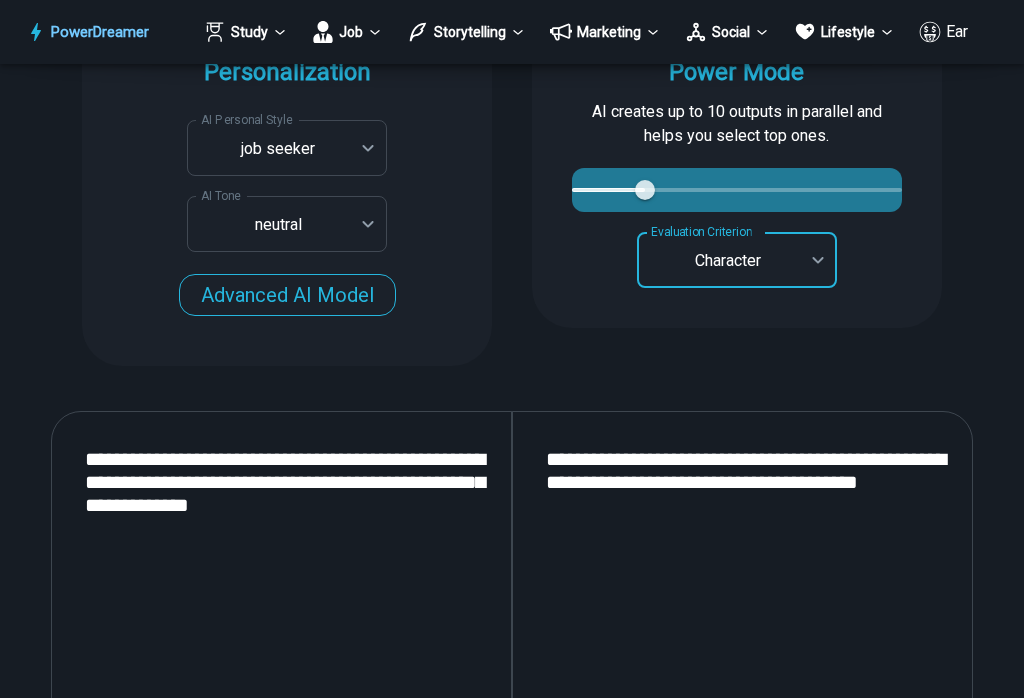 scroll, scrollTop: 2377, scrollLeft: 0, axis: vertical 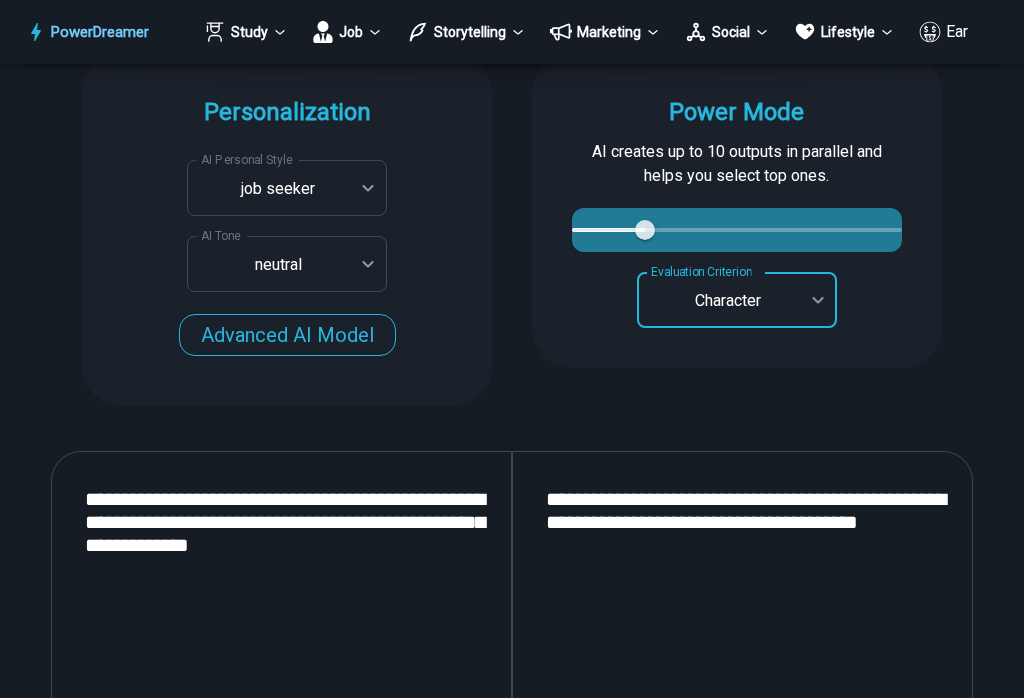 click on "PowerDreamer Study Job Storytelling Marketing Social Lifestyle Earn AI Resume Writer Tailors your resume for each job opening in seconds START Faster with PowerDreamer 214,179  AI-Generated Outputs.  60,000+ Users. 60+ AI Tools. PowerDreamer saved me a ton of stress and even more time. Highly recommend. [PERSON_NAME] is a writer and producer with experience at Morning Rush, [US_STATE] PBS, Metro Weekly and The [US_STATE] Times I received a job offer [DATE] that your awesome website helped me get. Thank you! I will be singing your praises. [PERSON_NAME] signed up to PowerDreamer [DATE] and received his job offer [DATE] Absolutely love this program!! I'm usually hesitant to pay for anything without being able to try it for free first. However, I was desperate to get resume writing help and this program far exceeded my expectations! I have been telling anyone I know looking for a job to try it. [PERSON_NAME] [PERSON_NAME], Product Manager in E-Commerce [PERSON_NAME] [PERSON_NAME] [PERSON_NAME] Personalization AI Tone" at bounding box center (512, 3068) 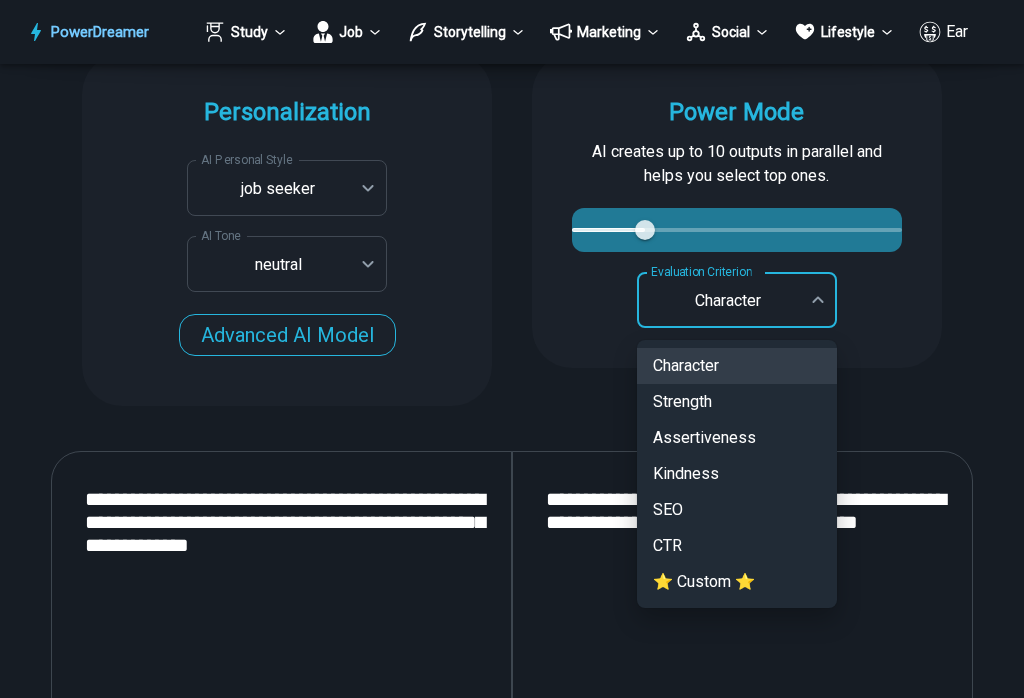 click at bounding box center [512, 349] 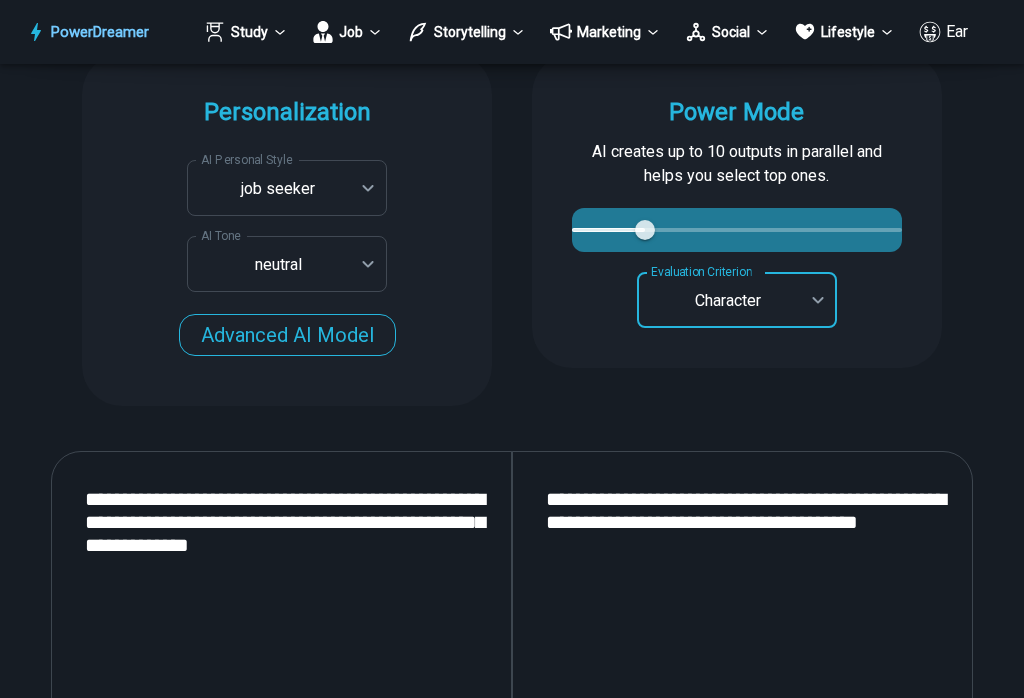 click on "PowerDreamer Study Job Storytelling Marketing Social Lifestyle Earn AI Resume Writer Tailors your resume for each job opening in seconds START Faster with PowerDreamer 214,179  AI-Generated Outputs.  60,000+ Users. 60+ AI Tools. PowerDreamer saved me a ton of stress and even more time. Highly recommend. [PERSON_NAME] is a writer and producer with experience at Morning Rush, [US_STATE] PBS, Metro Weekly and The [US_STATE] Times I received a job offer [DATE] that your awesome website helped me get. Thank you! I will be singing your praises. [PERSON_NAME] signed up to PowerDreamer [DATE] and received his job offer [DATE] Absolutely love this program!! I'm usually hesitant to pay for anything without being able to try it for free first. However, I was desperate to get resume writing help and this program far exceeded my expectations! I have been telling anyone I know looking for a job to try it. [PERSON_NAME] [PERSON_NAME], Product Manager in E-Commerce [PERSON_NAME] [PERSON_NAME] [PERSON_NAME] Personalization AI Tone" at bounding box center (512, 3068) 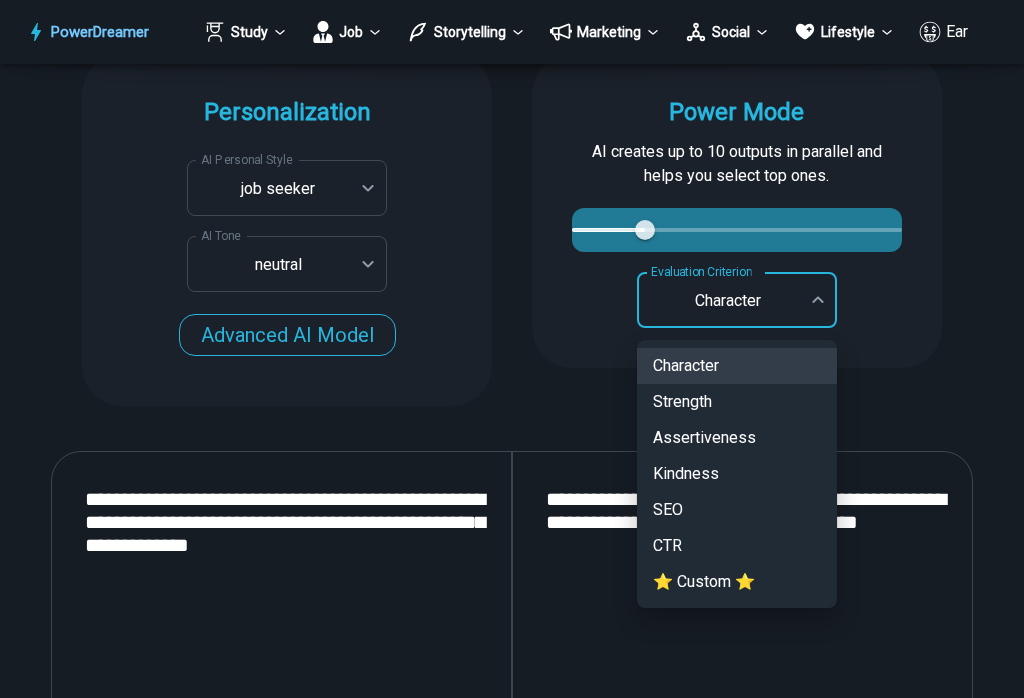 click at bounding box center (512, 349) 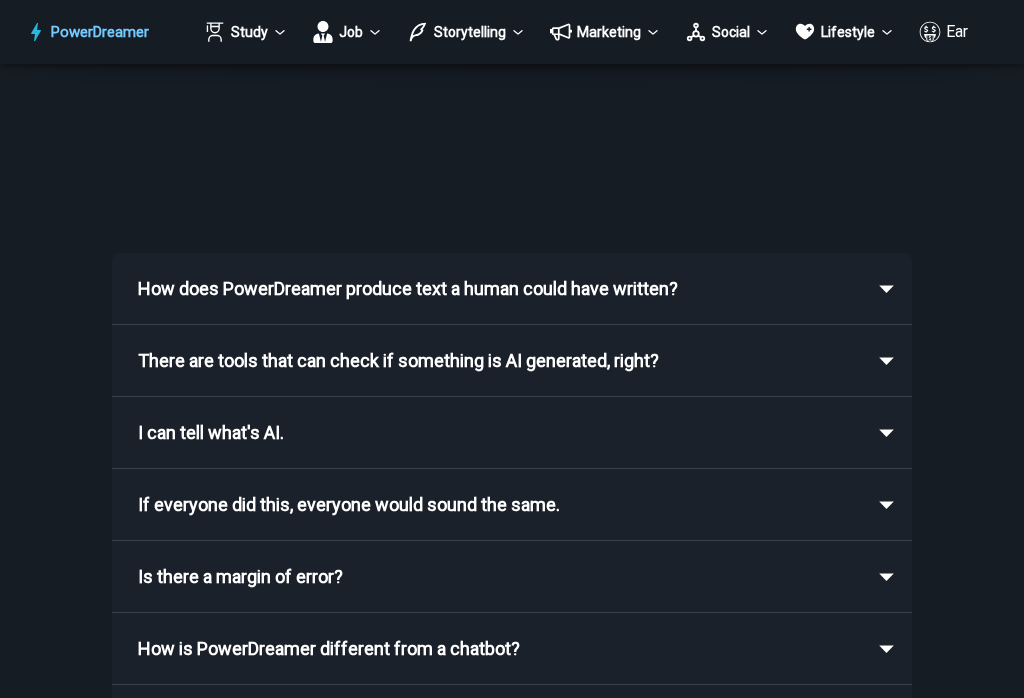 scroll, scrollTop: 3644, scrollLeft: 0, axis: vertical 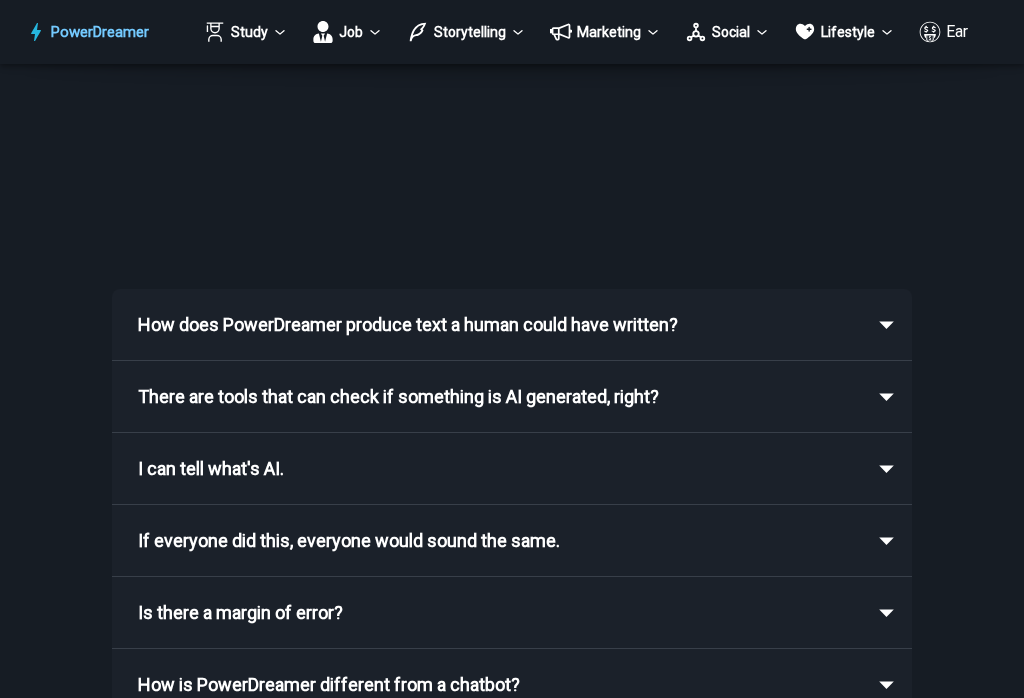 click on "How does PowerDreamer produce text a human could have written?" at bounding box center (408, 325) 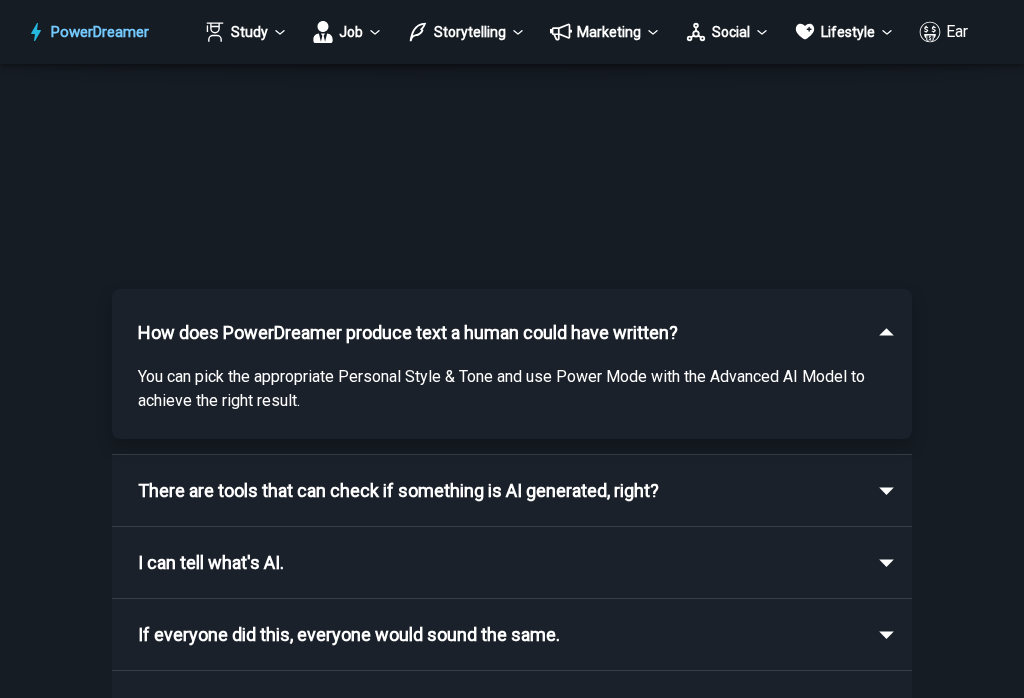 click on "How does PowerDreamer produce text a human could have written?" at bounding box center (408, 333) 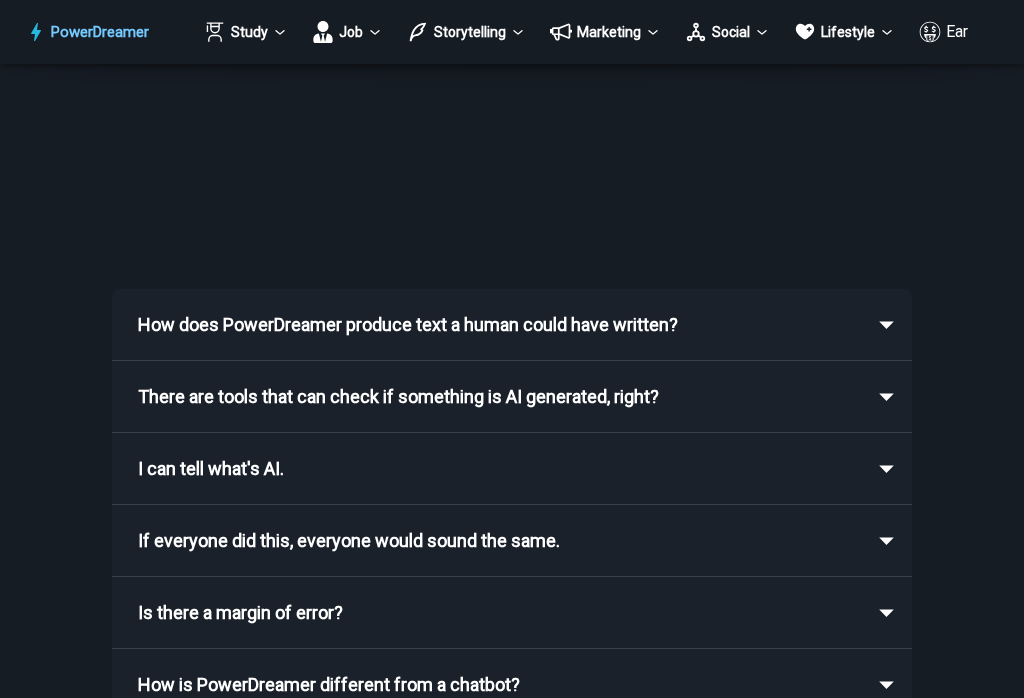 click on "I can tell what's AI." at bounding box center [498, 469] 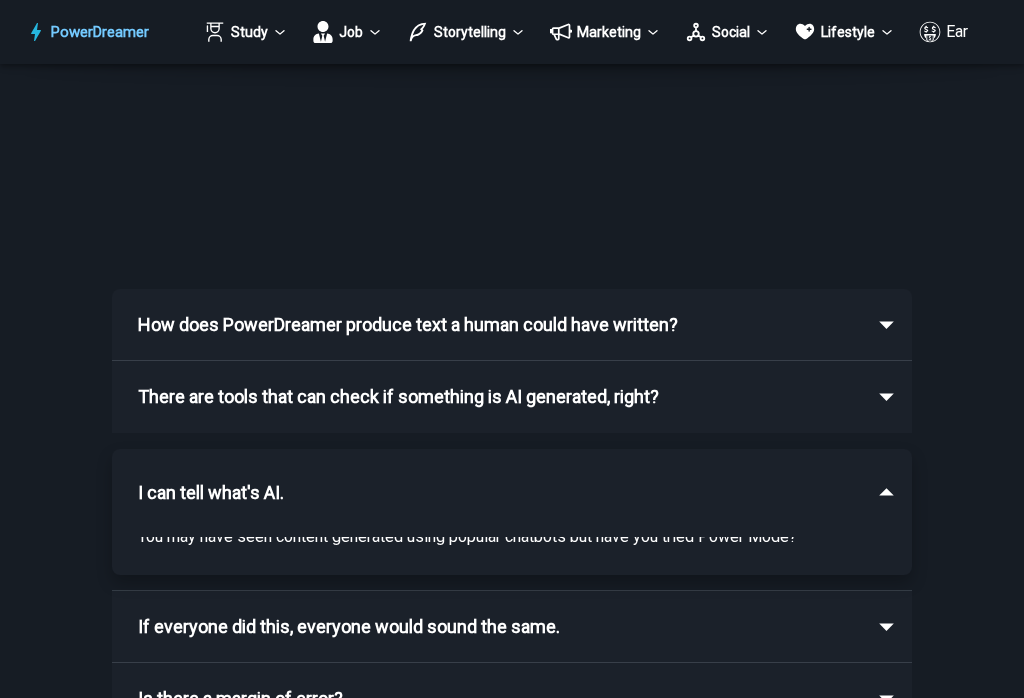 click on "I can tell what's AI." at bounding box center [512, 493] 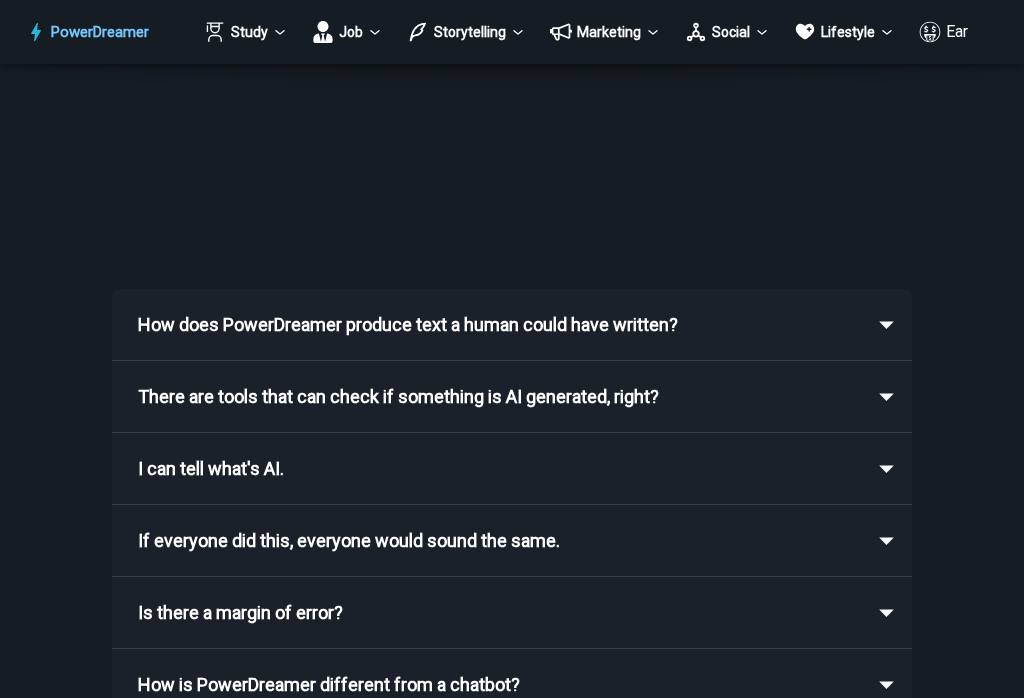 click on "I can tell what's AI." at bounding box center (498, 469) 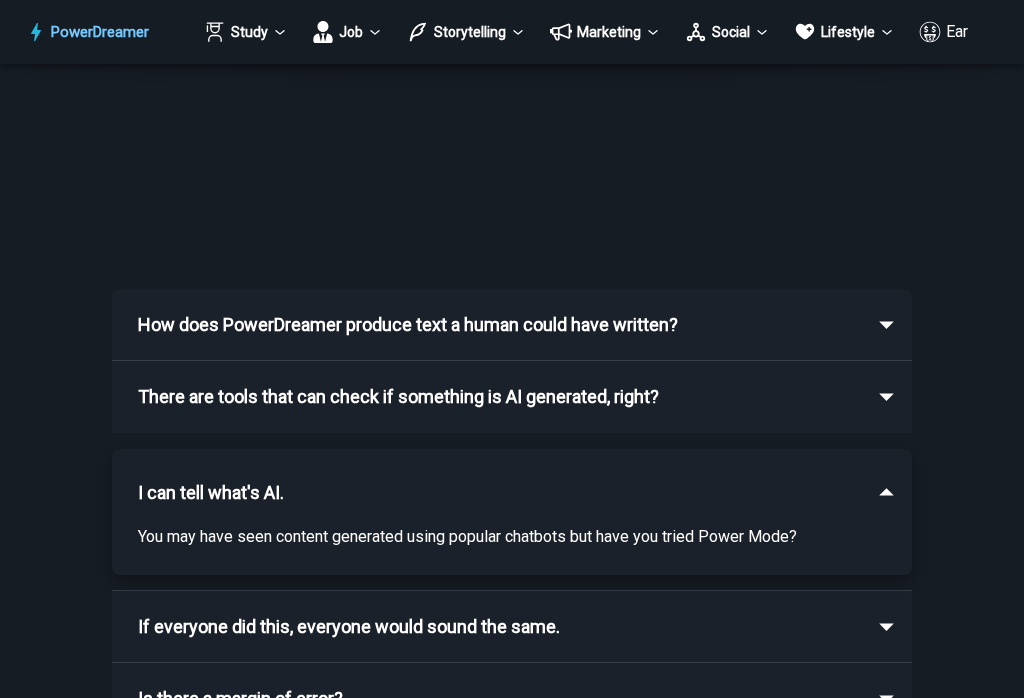 click on "I can tell what's AI." at bounding box center (512, 493) 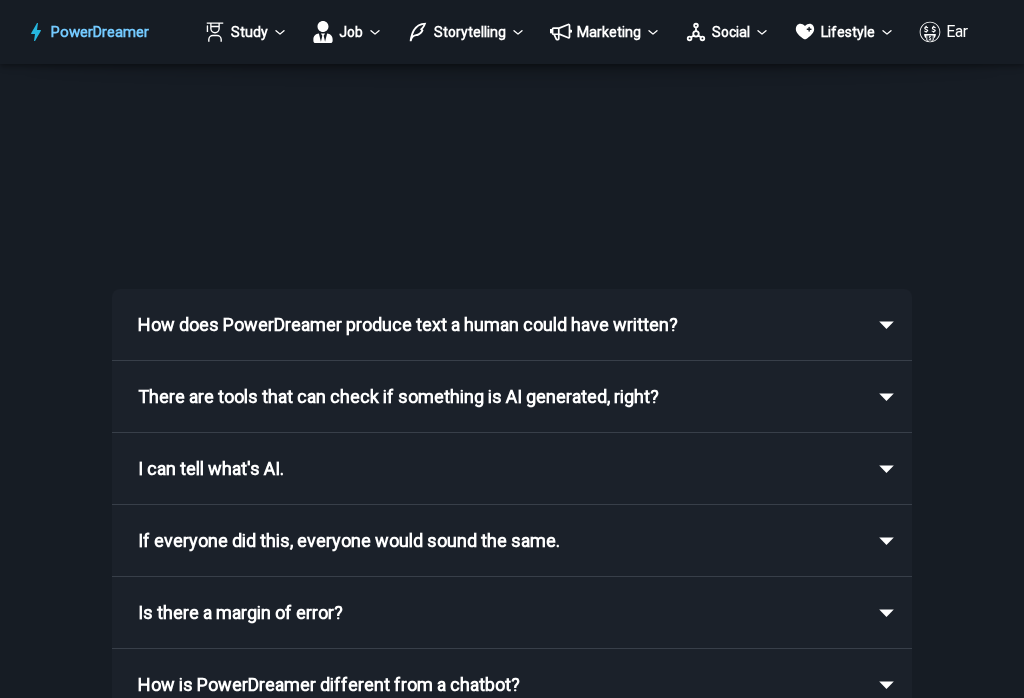 click on "There are tools that can check if something is AI generated, right?" at bounding box center (398, 397) 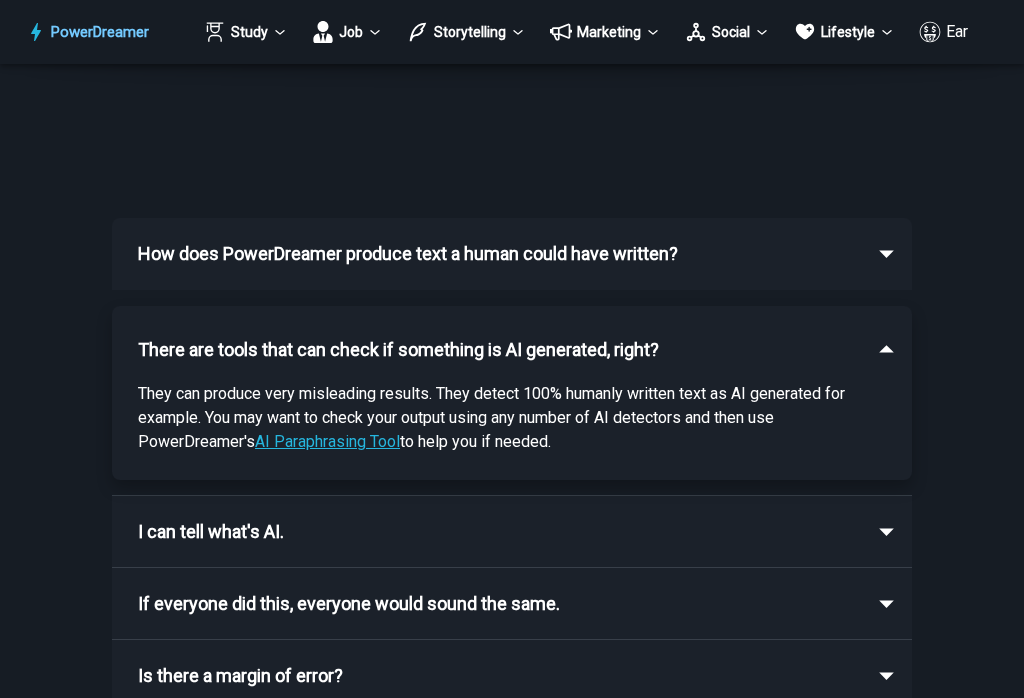 click on "There are tools that can check if something is AI generated, right?" at bounding box center (498, 350) 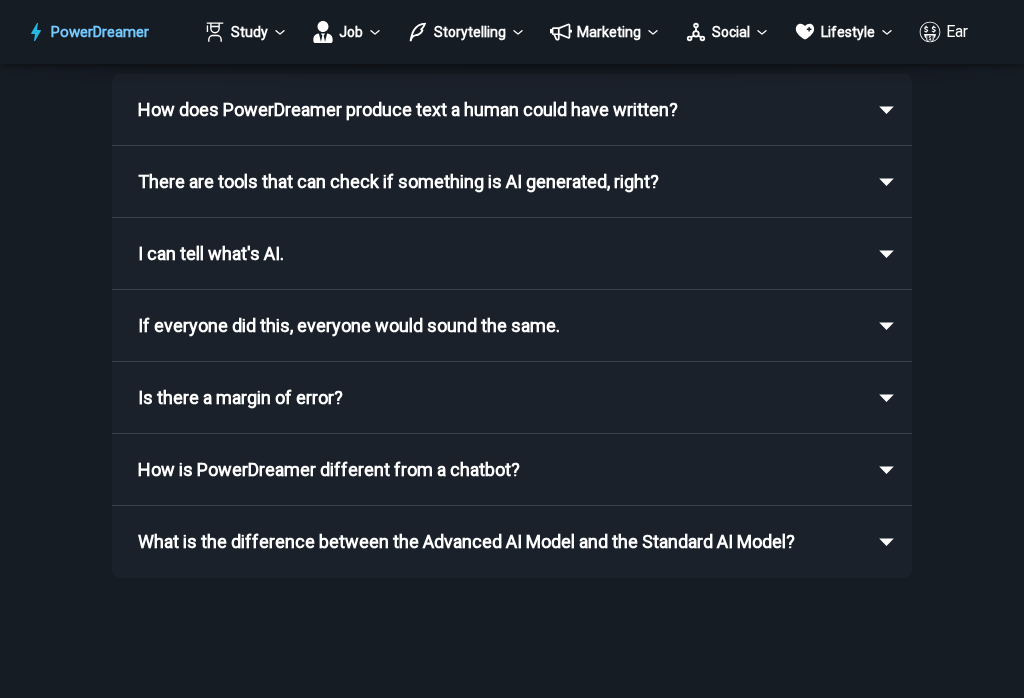 scroll, scrollTop: 3861, scrollLeft: 0, axis: vertical 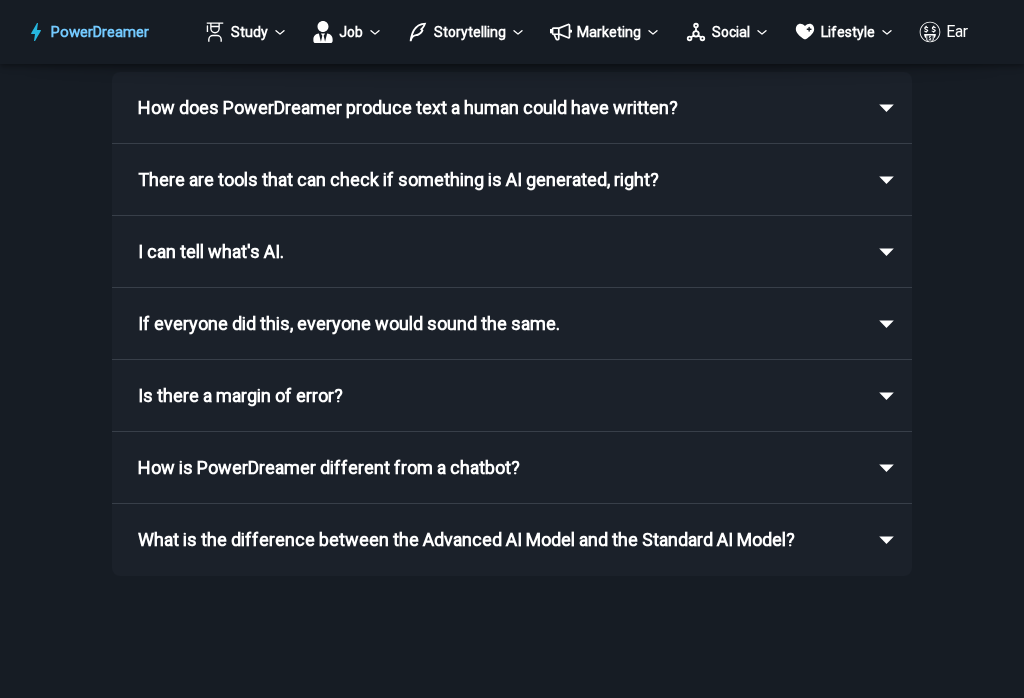 click on "How is PowerDreamer different from a chatbot?" at bounding box center (498, 468) 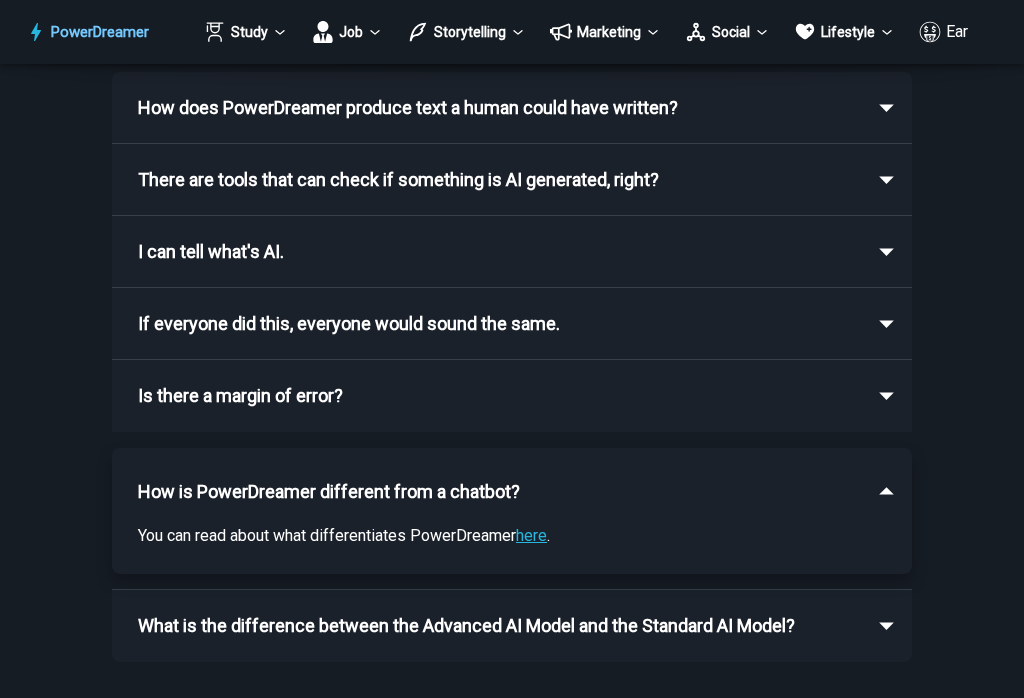 click on "How is PowerDreamer different from a chatbot?" at bounding box center [498, 492] 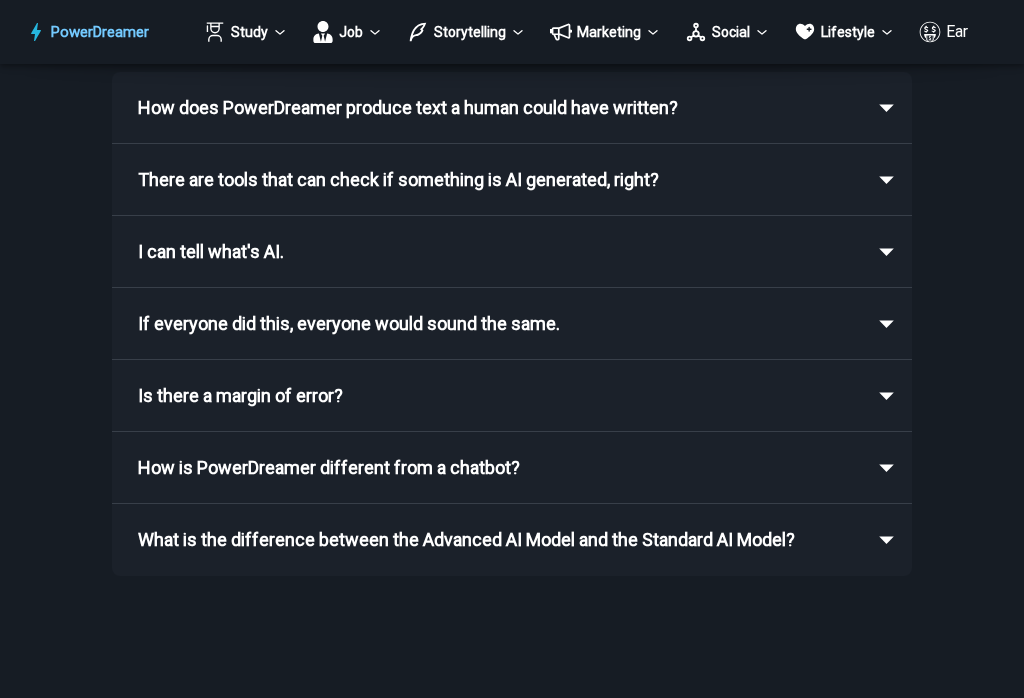 click on "What is the difference between the Advanced AI Model and the Standard AI Model?" at bounding box center [466, 540] 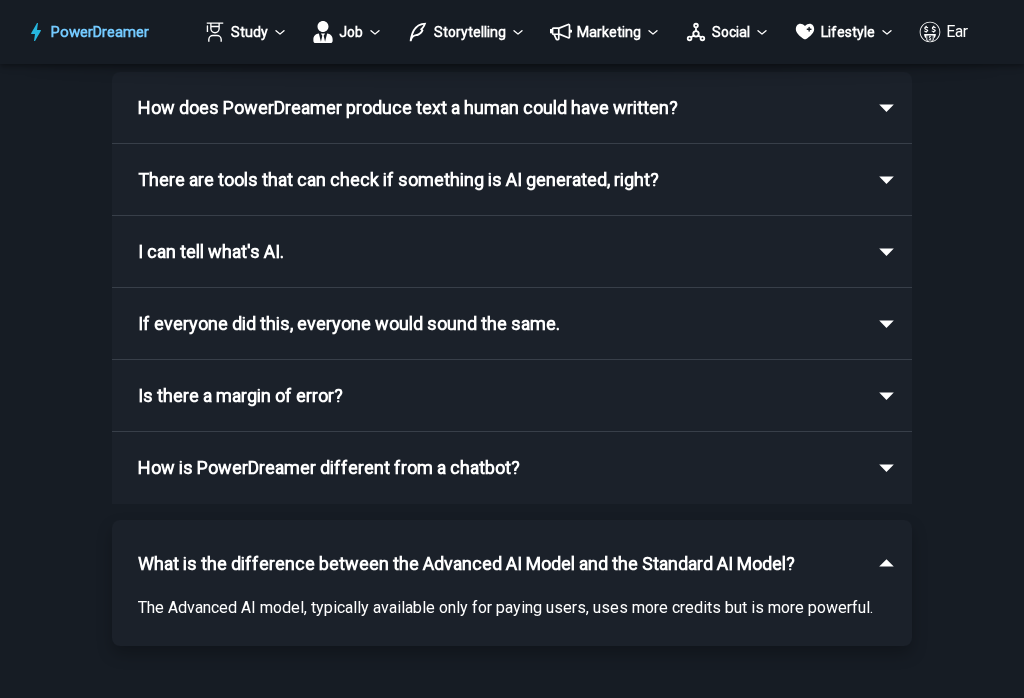 click on "What is the difference between the Advanced AI Model and the Standard AI Model?" at bounding box center (466, 564) 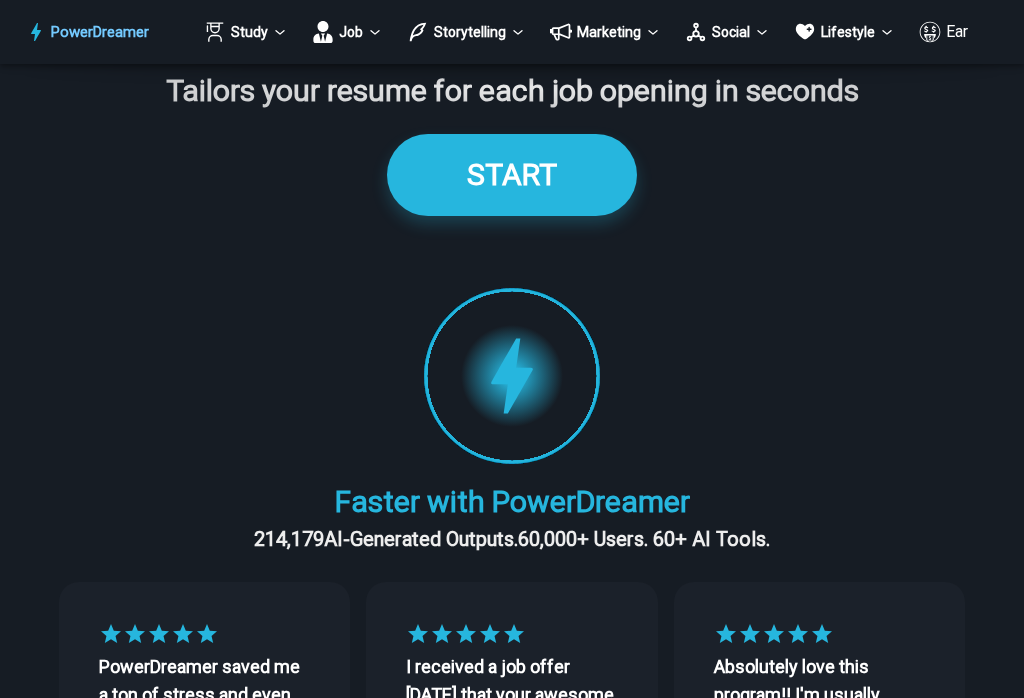 scroll, scrollTop: 0, scrollLeft: 0, axis: both 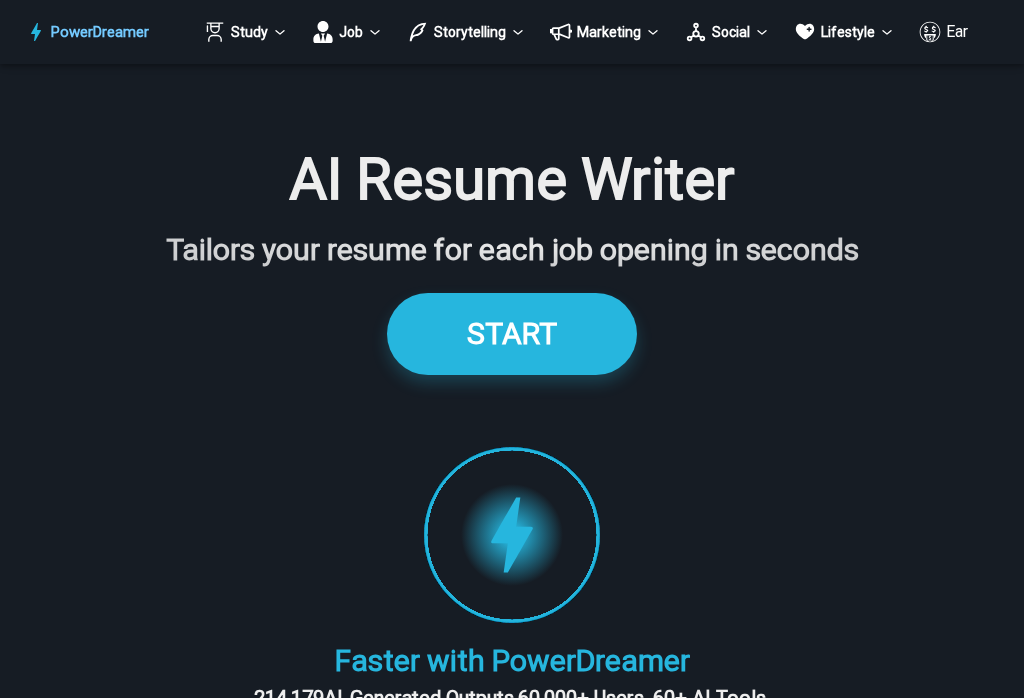 click on "START" at bounding box center [512, 333] 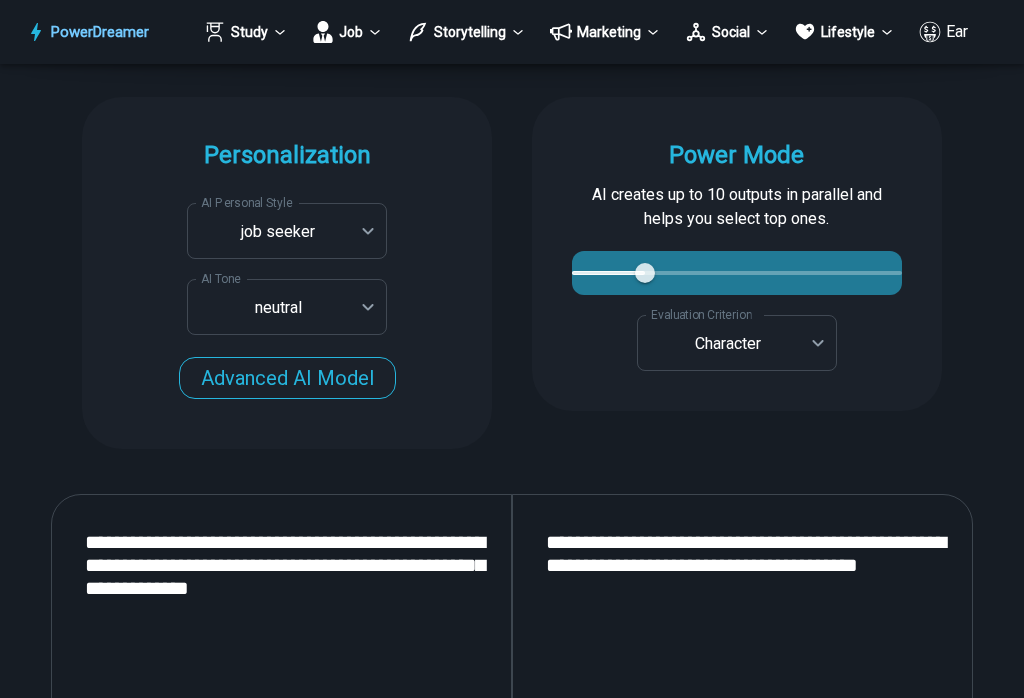 click on "Power Mode AI creates up to 10 outputs in parallel and helps you select top ones. 3 3 Evaluation Criterion Character ********* Evaluation Criterion Custom Evaluation Criterion Custom Evaluation Criterion" at bounding box center (737, 254) 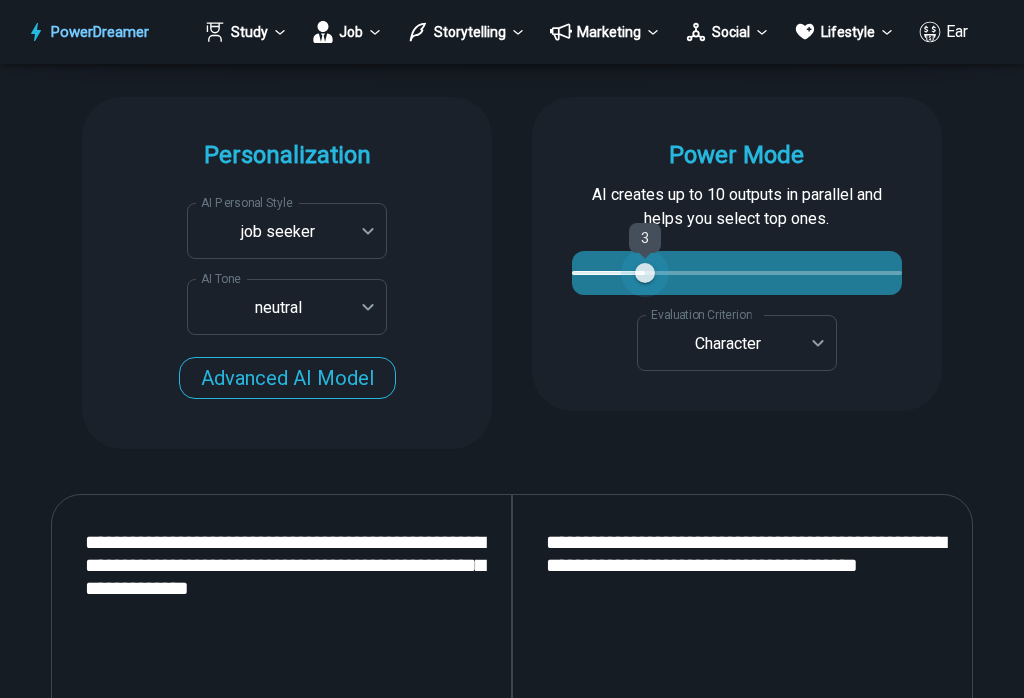 type on "*" 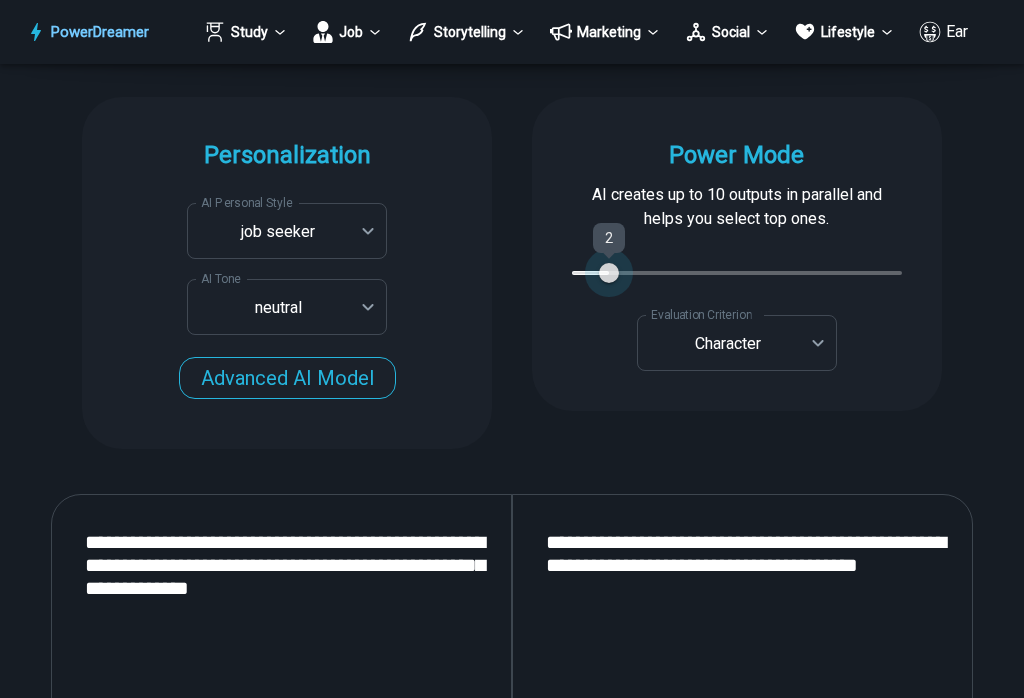 type on "*" 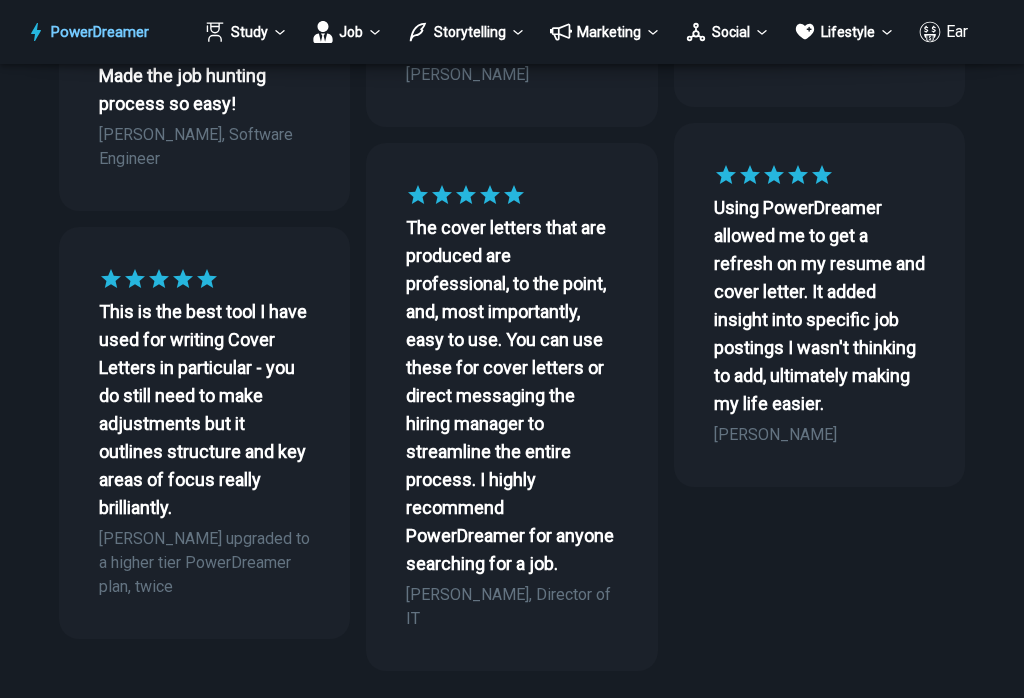 scroll, scrollTop: 1544, scrollLeft: 0, axis: vertical 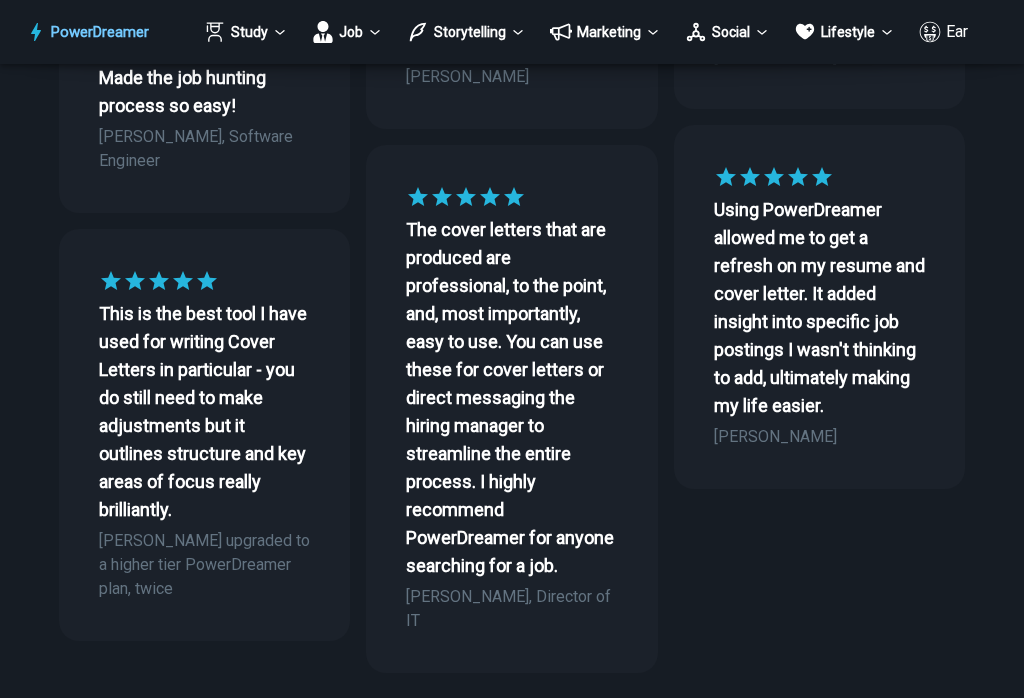 click on "Job" at bounding box center (347, 32) 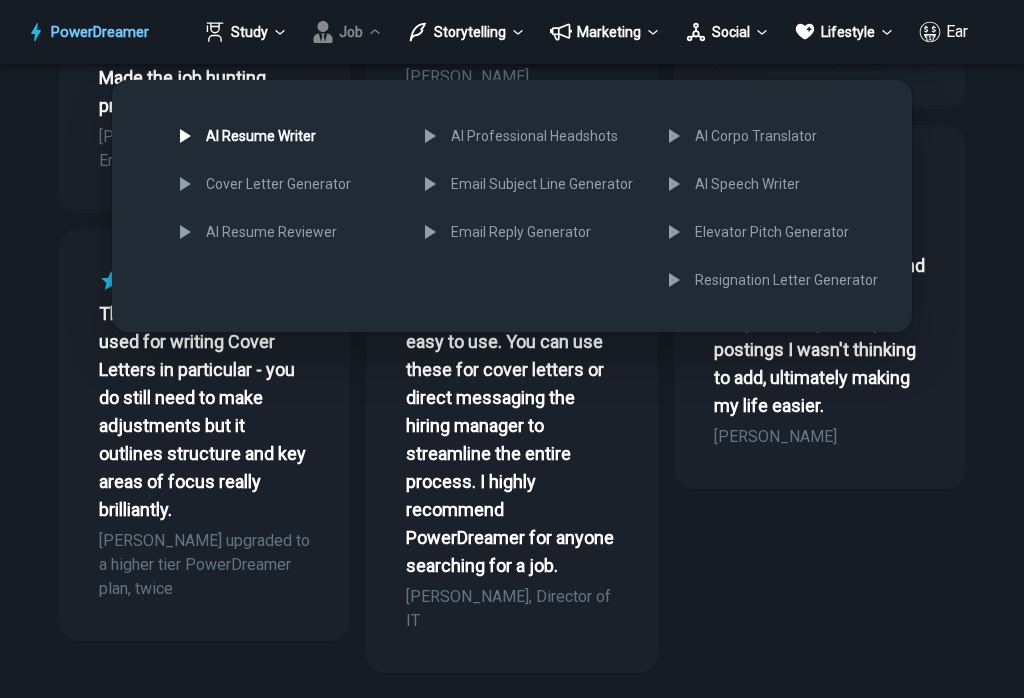 click at bounding box center (512, 349) 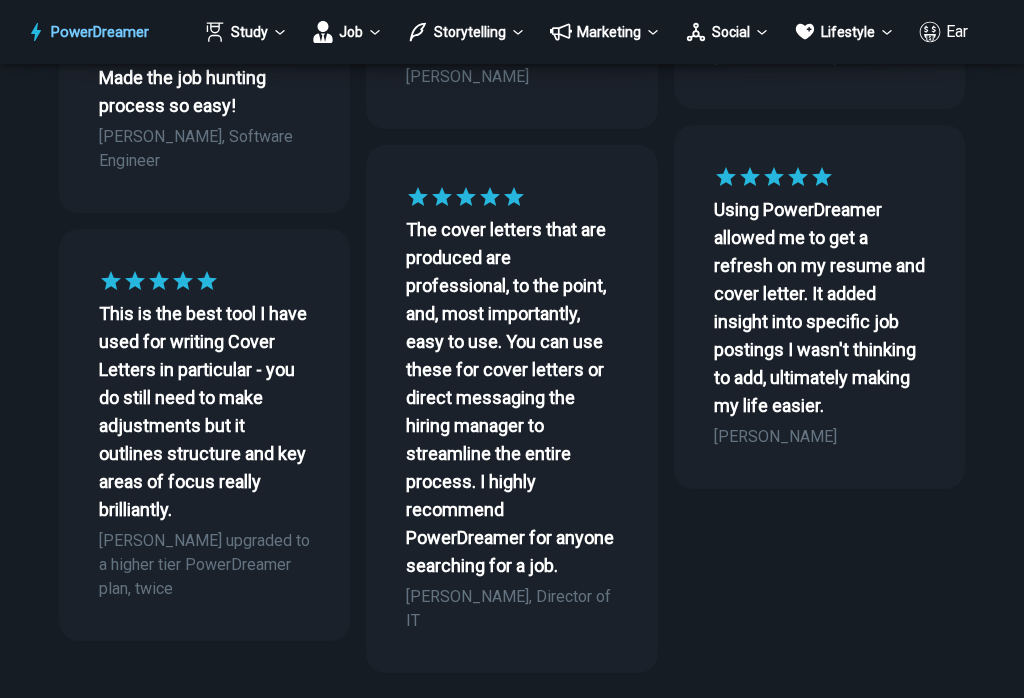 click on "PowerDreamer" at bounding box center [100, 32] 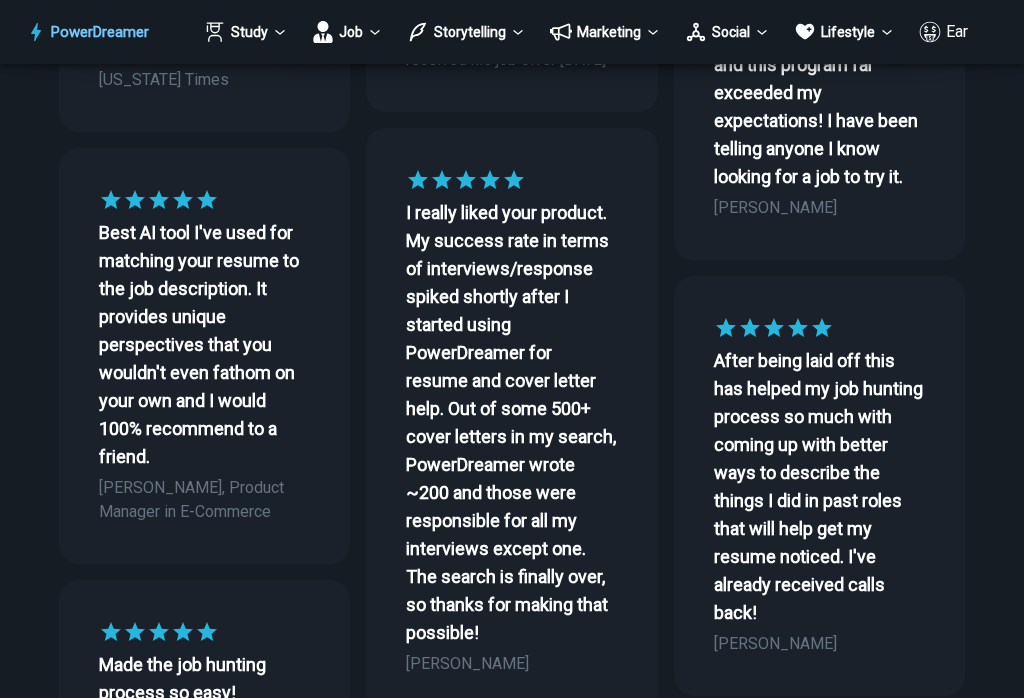 scroll, scrollTop: 804, scrollLeft: 0, axis: vertical 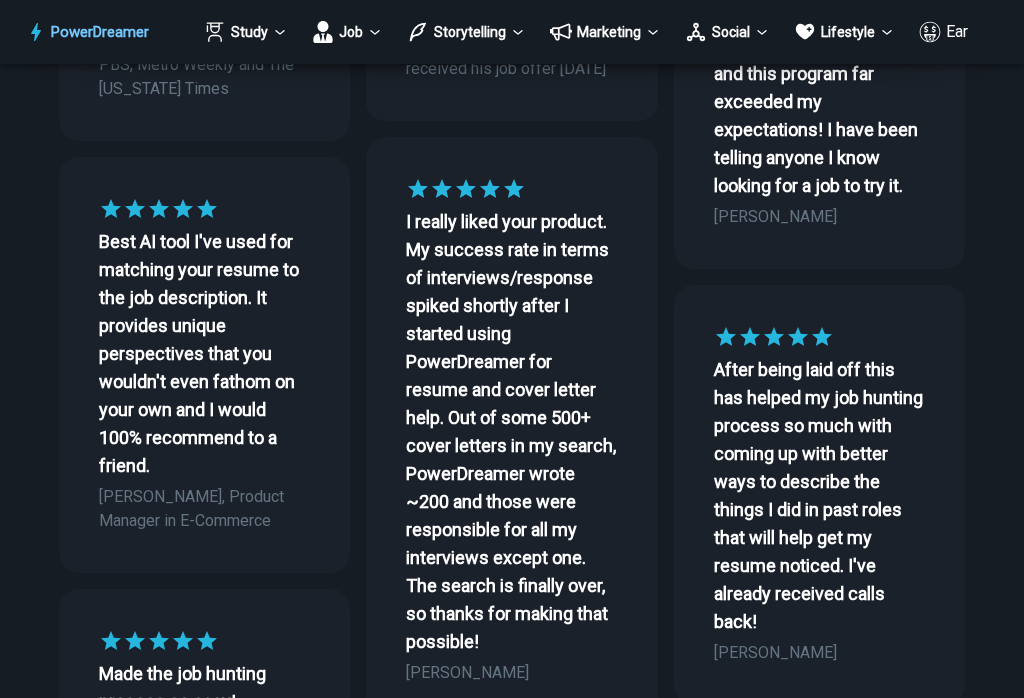 click on "Earn" at bounding box center [947, 32] 